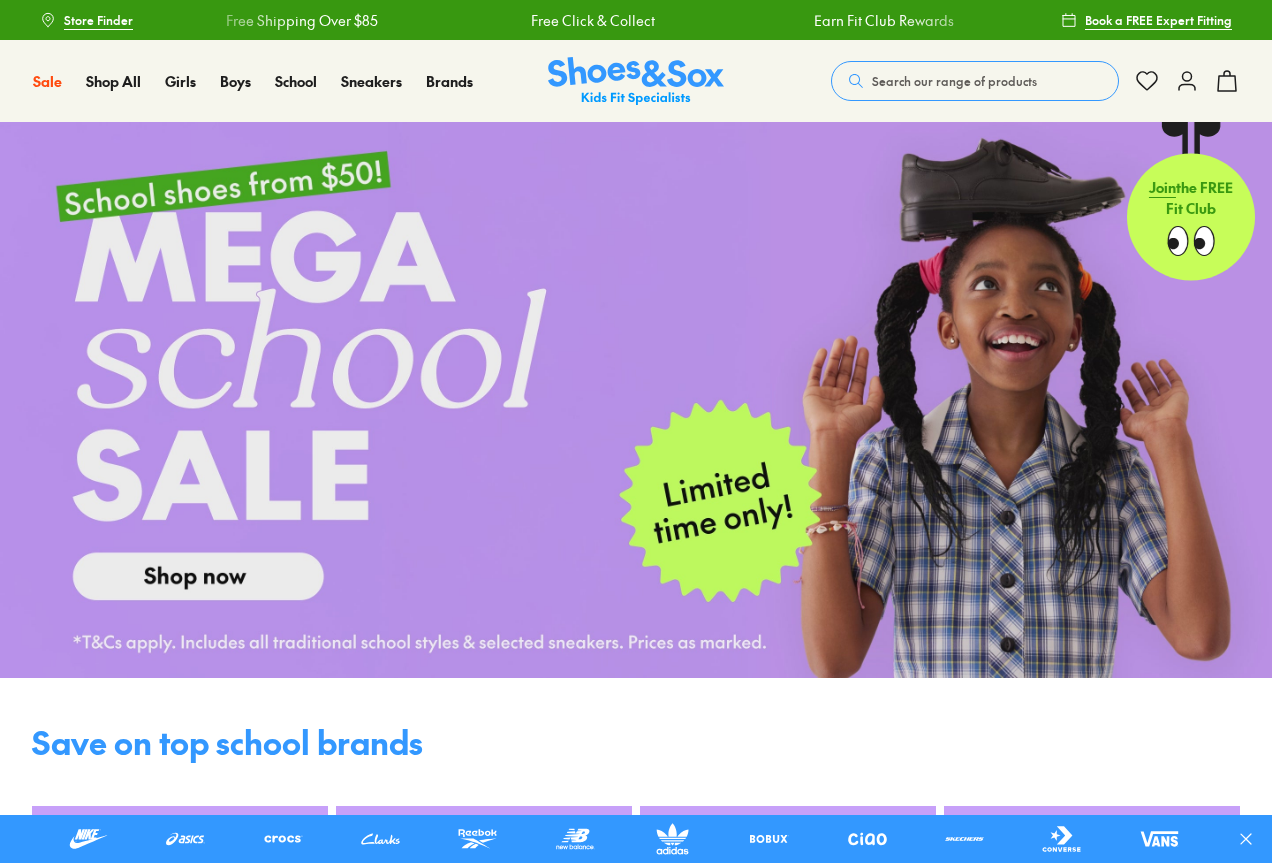 click on "Search our range of products" at bounding box center [954, 81] 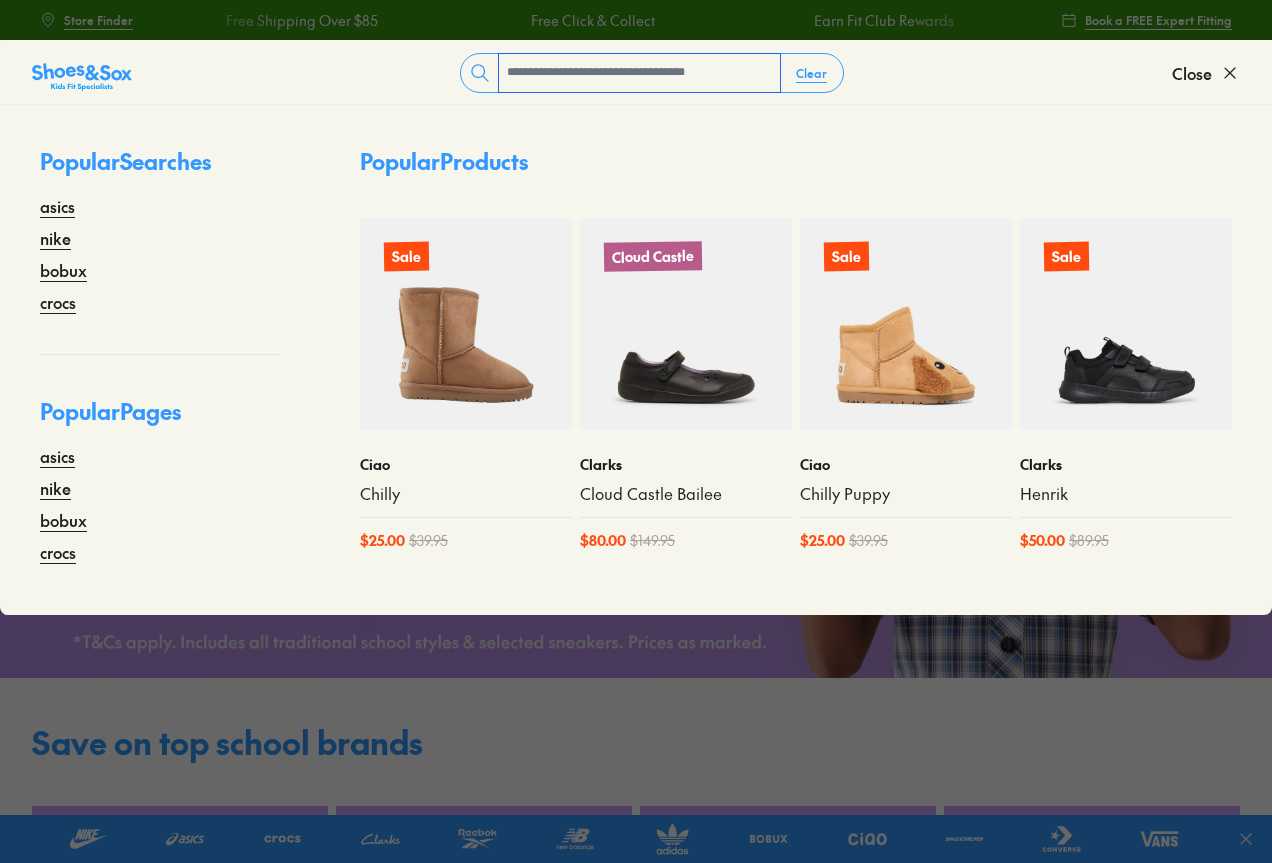scroll, scrollTop: 0, scrollLeft: 0, axis: both 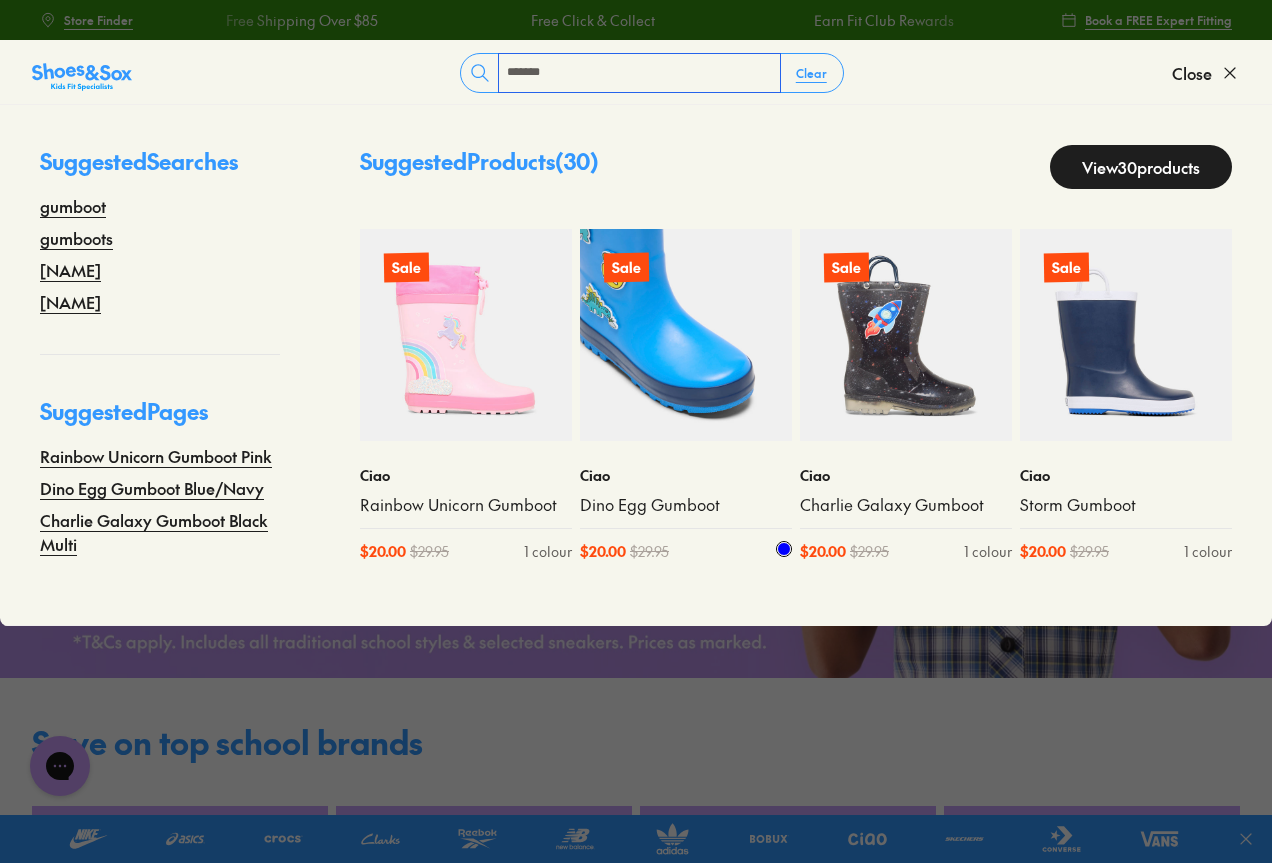 type on "*******" 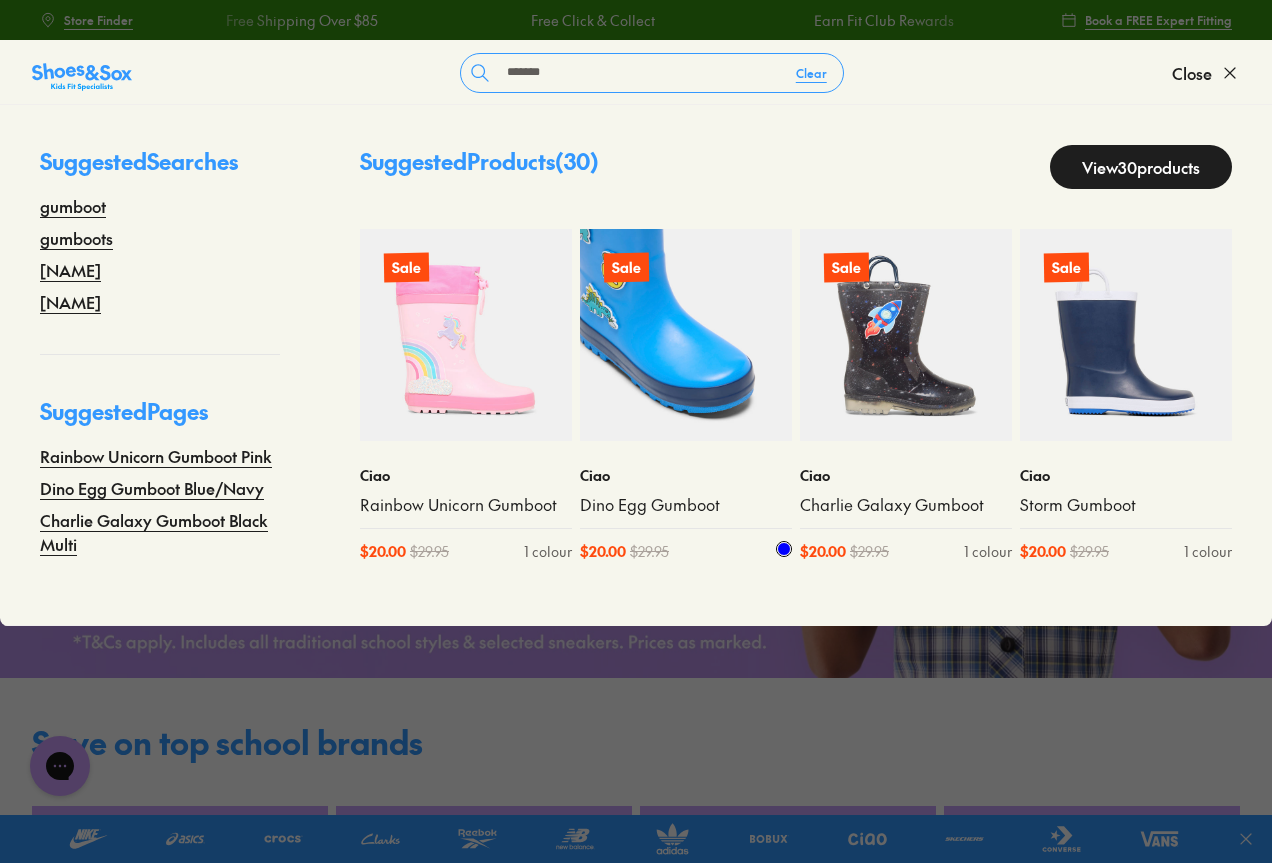 click at bounding box center [686, 335] 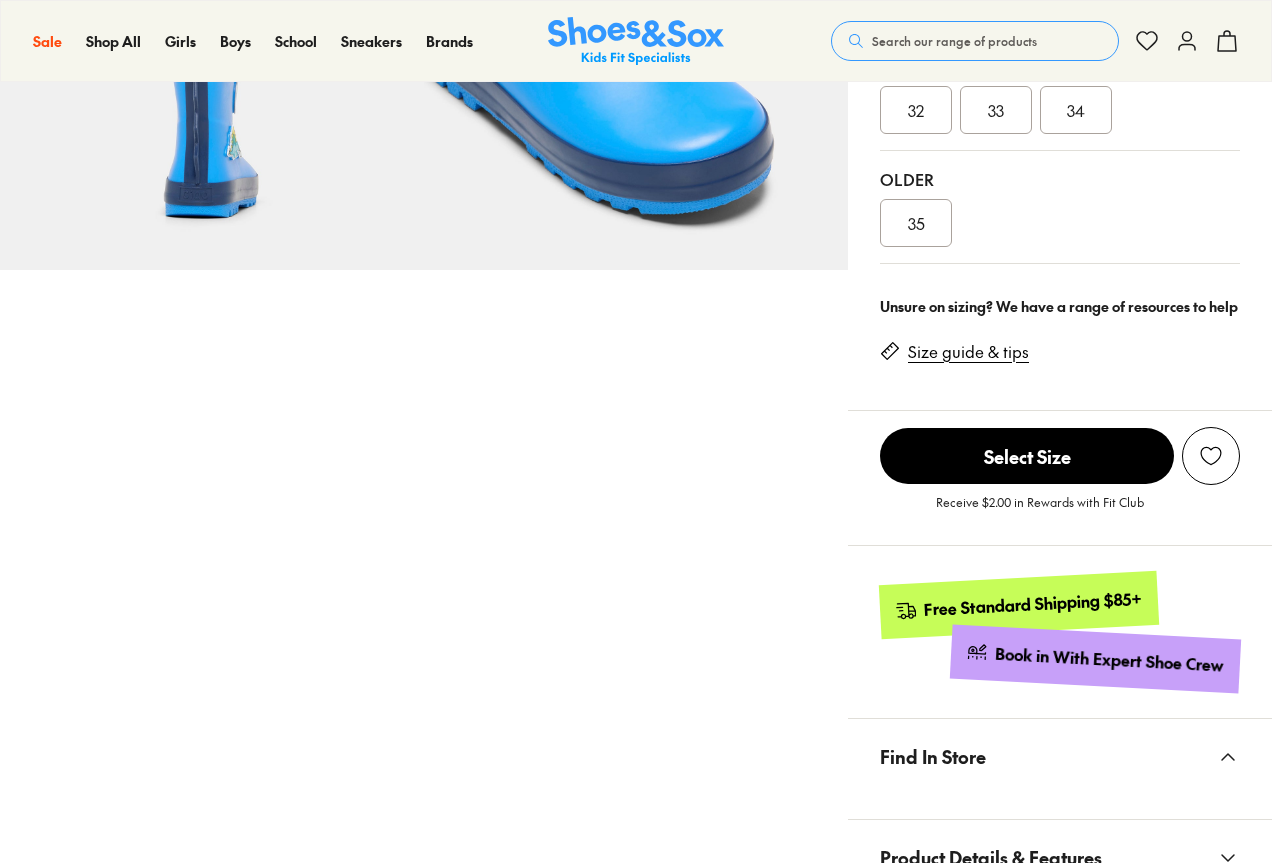 scroll, scrollTop: 900, scrollLeft: 0, axis: vertical 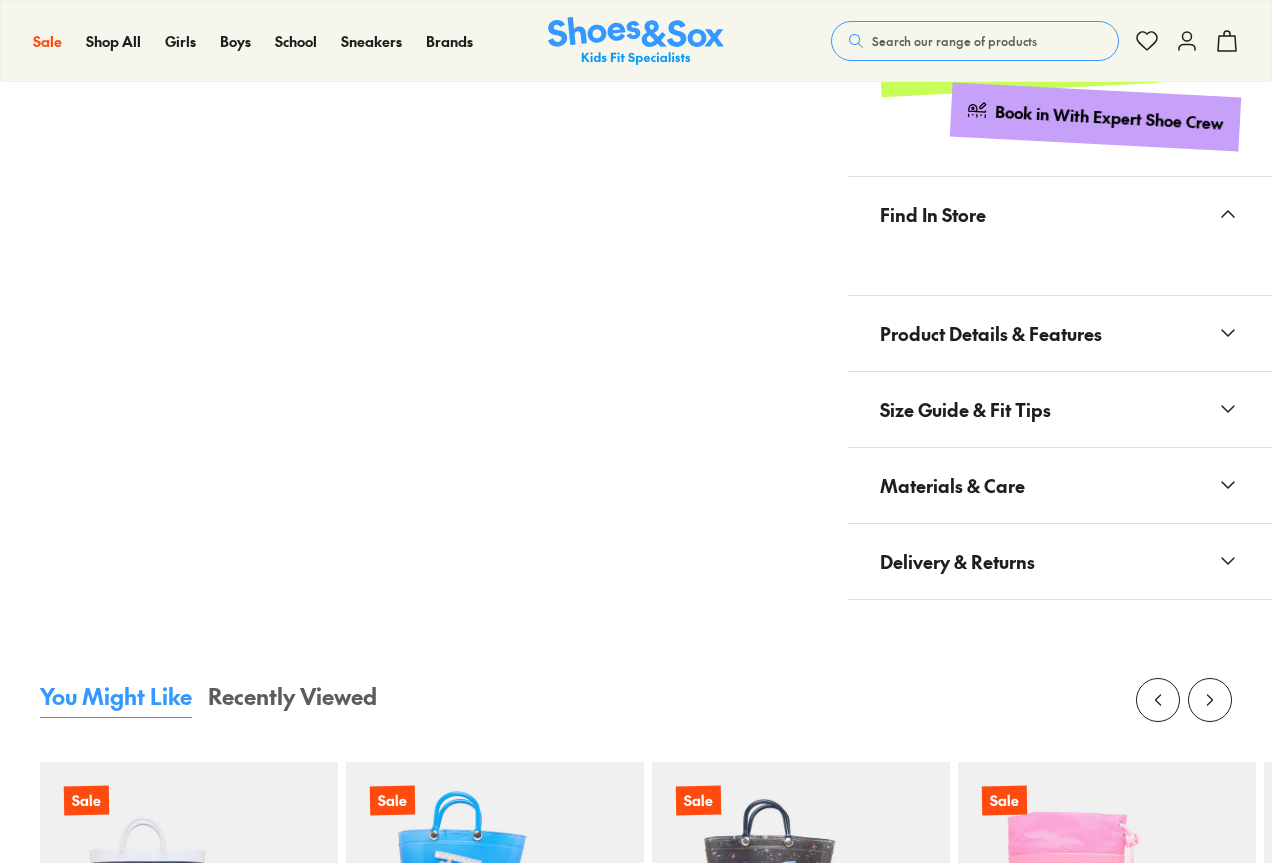 click on "Size Guide & Fit Tips" at bounding box center (1060, 409) 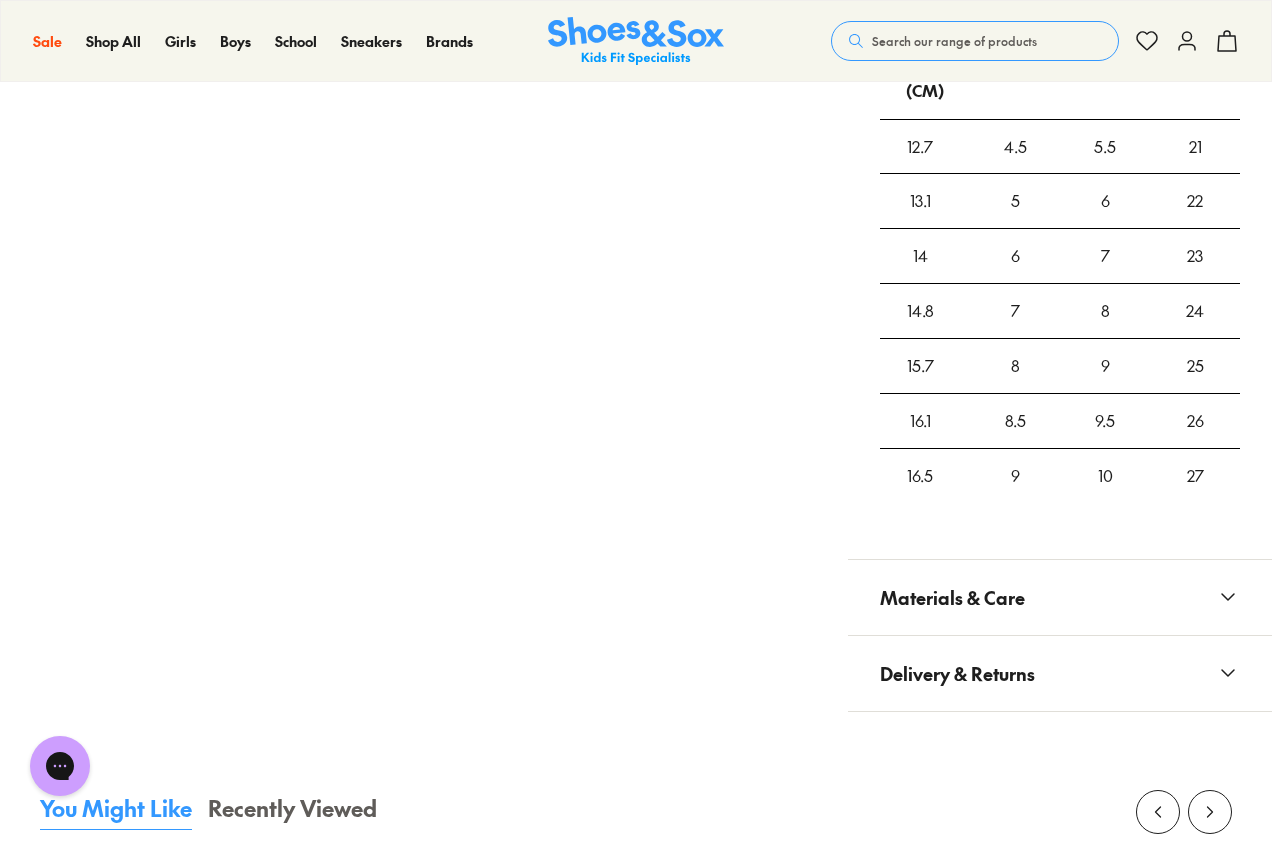 scroll, scrollTop: 0, scrollLeft: 0, axis: both 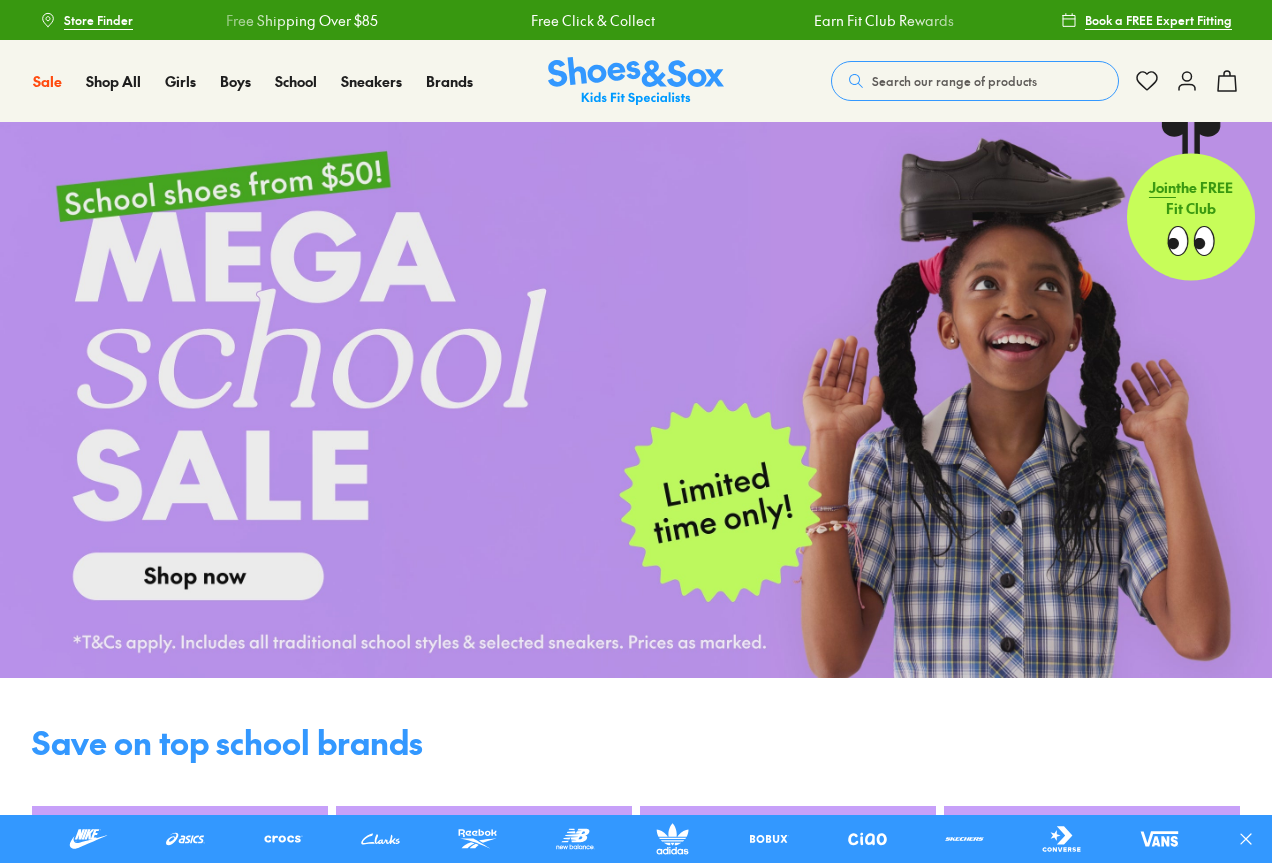 click on "Search our range of products" at bounding box center [975, 81] 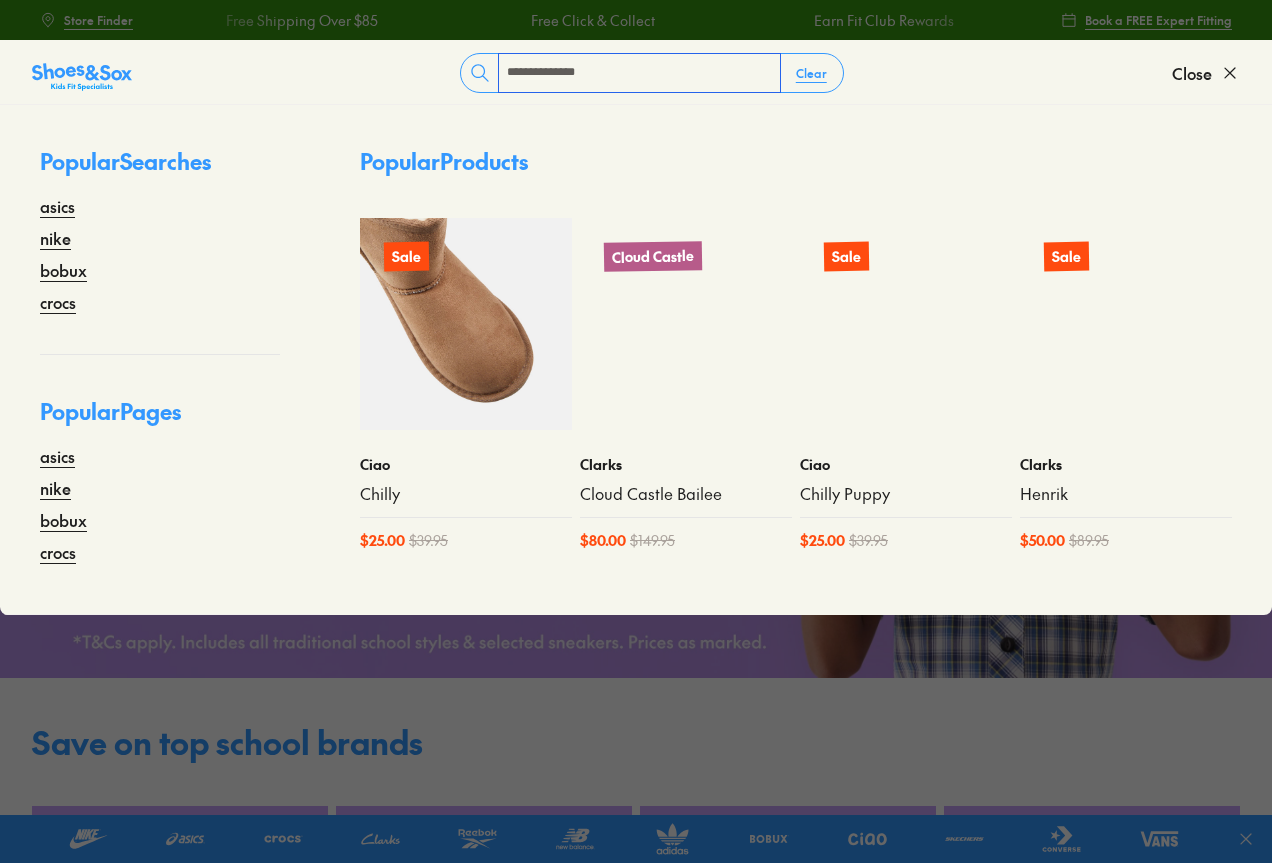 scroll, scrollTop: 0, scrollLeft: 0, axis: both 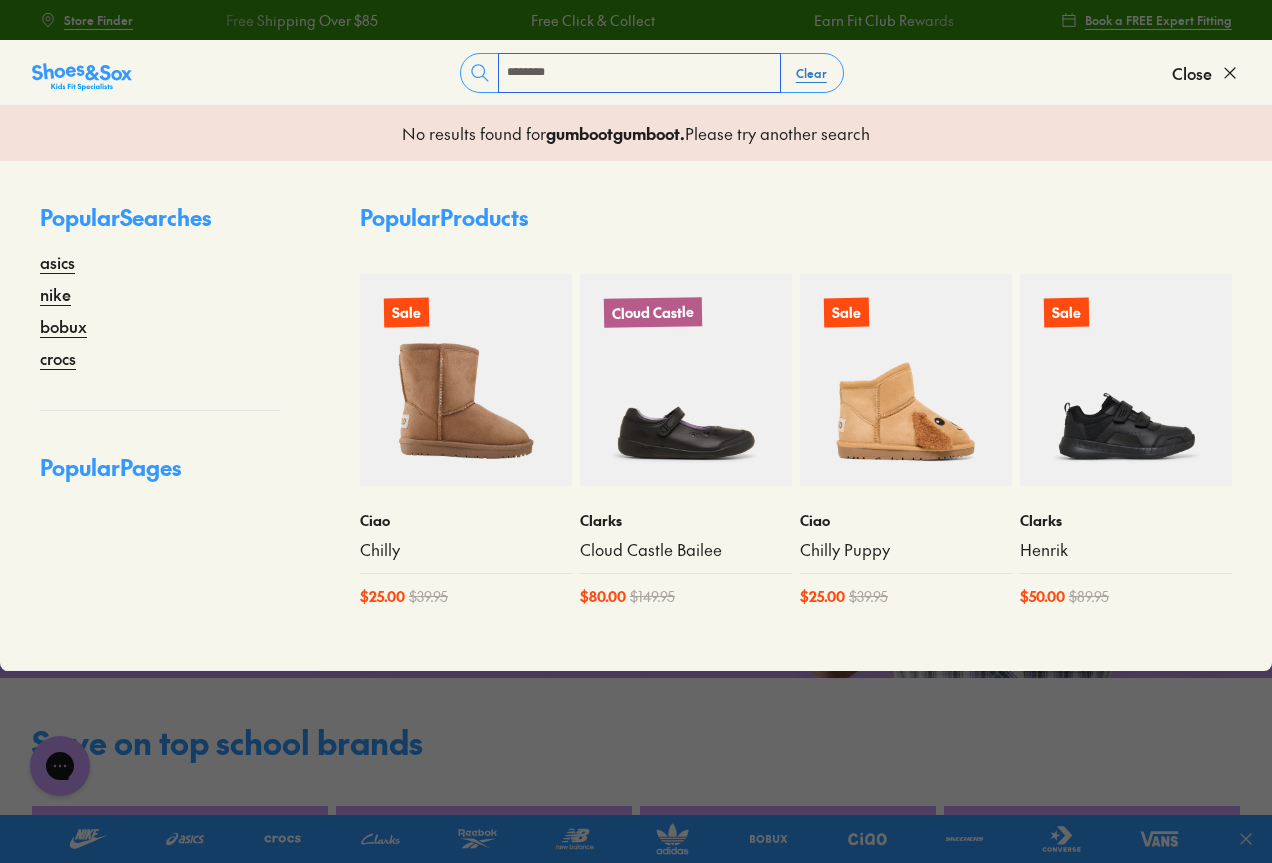 type on "*******" 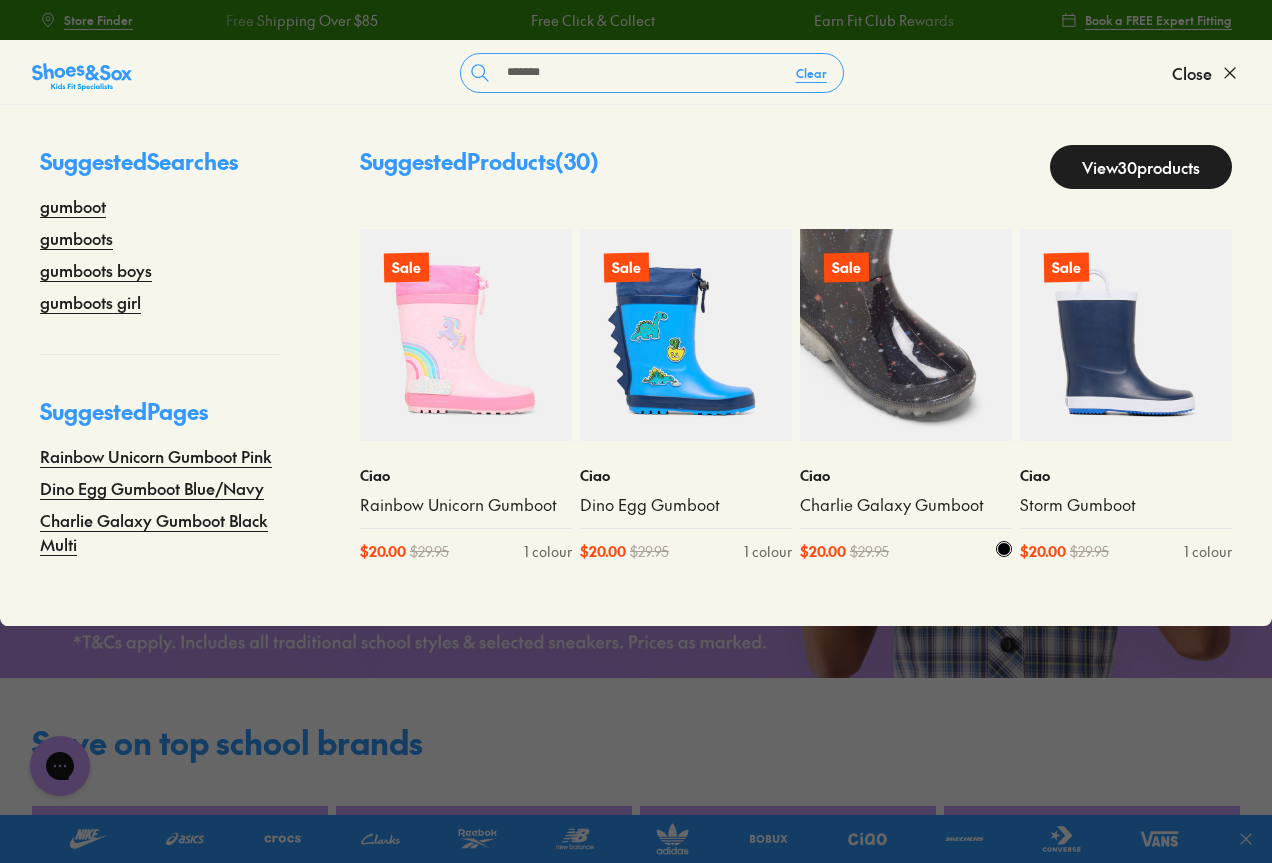 click at bounding box center [906, 335] 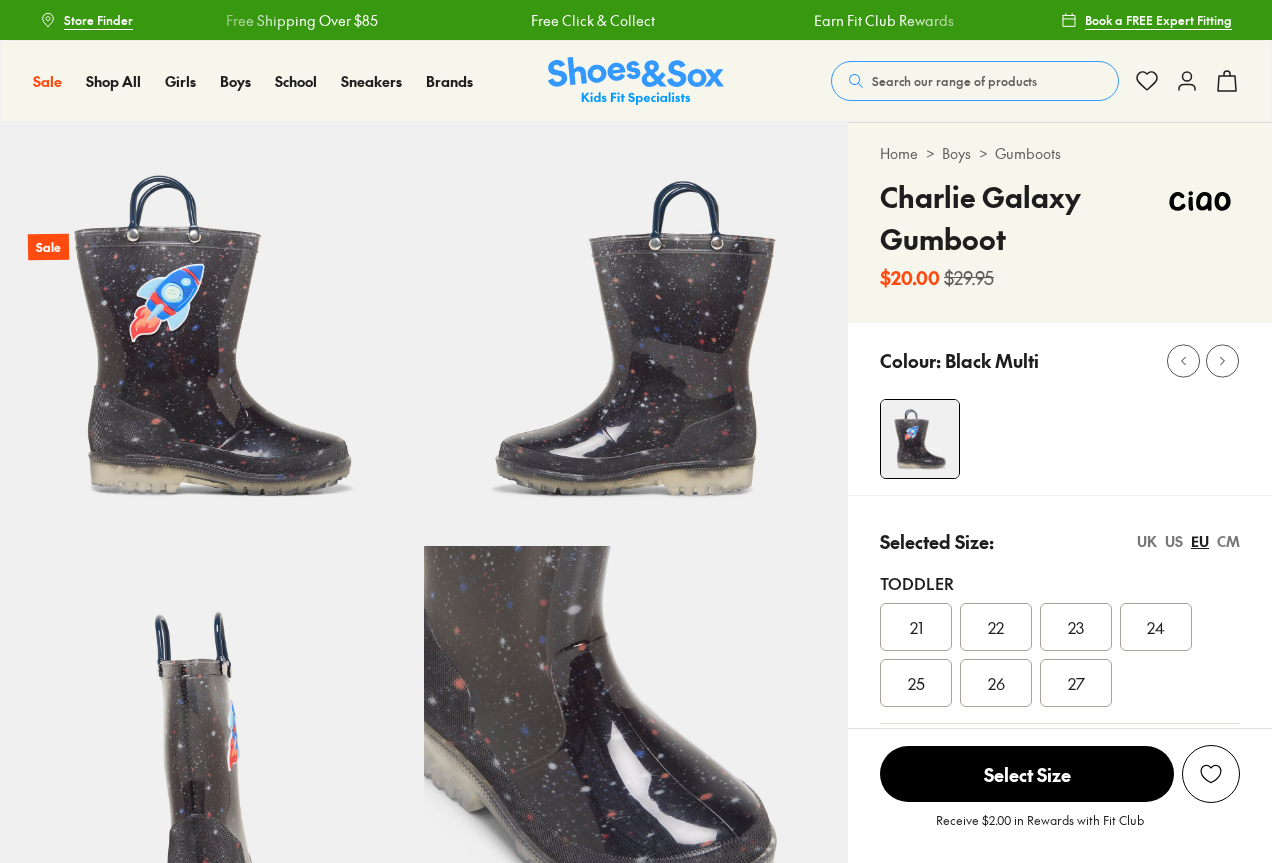 scroll, scrollTop: 0, scrollLeft: 0, axis: both 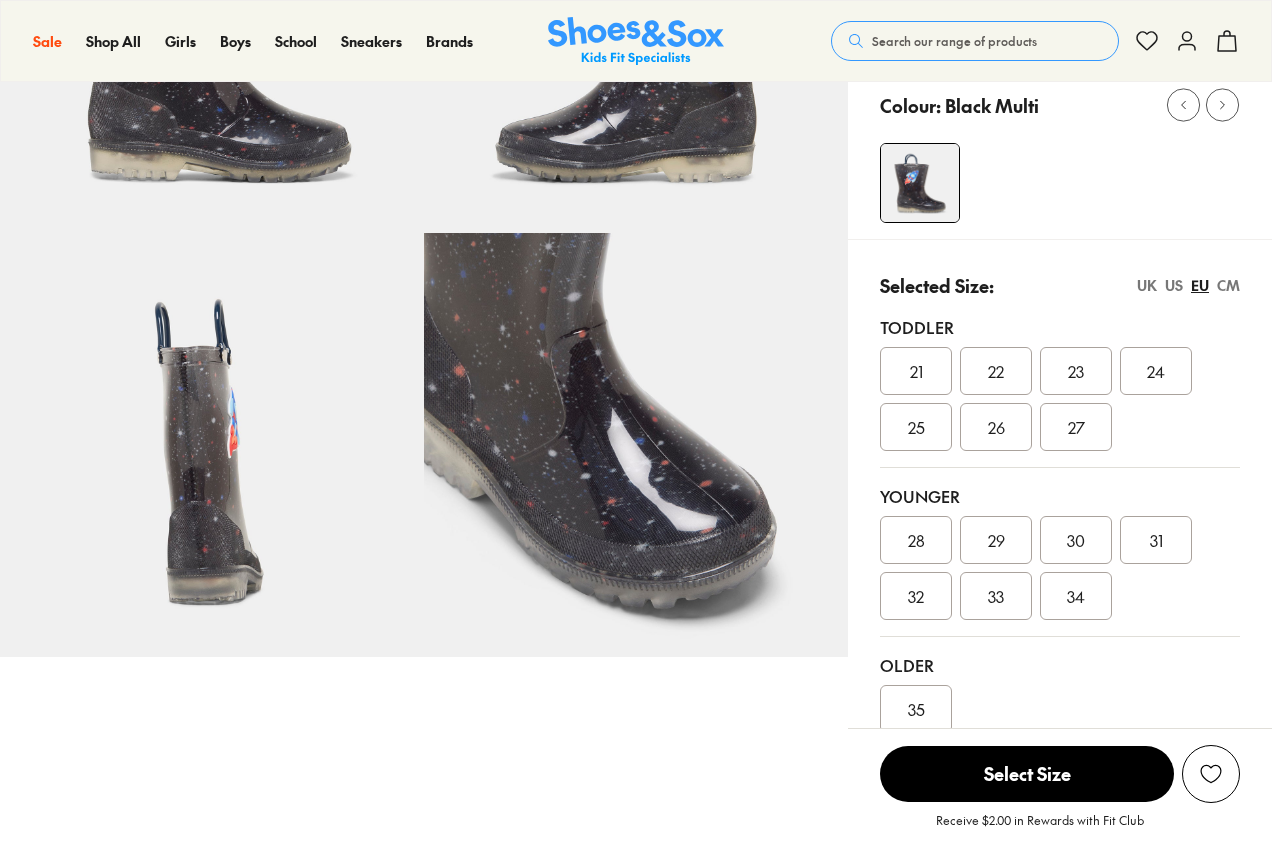 select on "*" 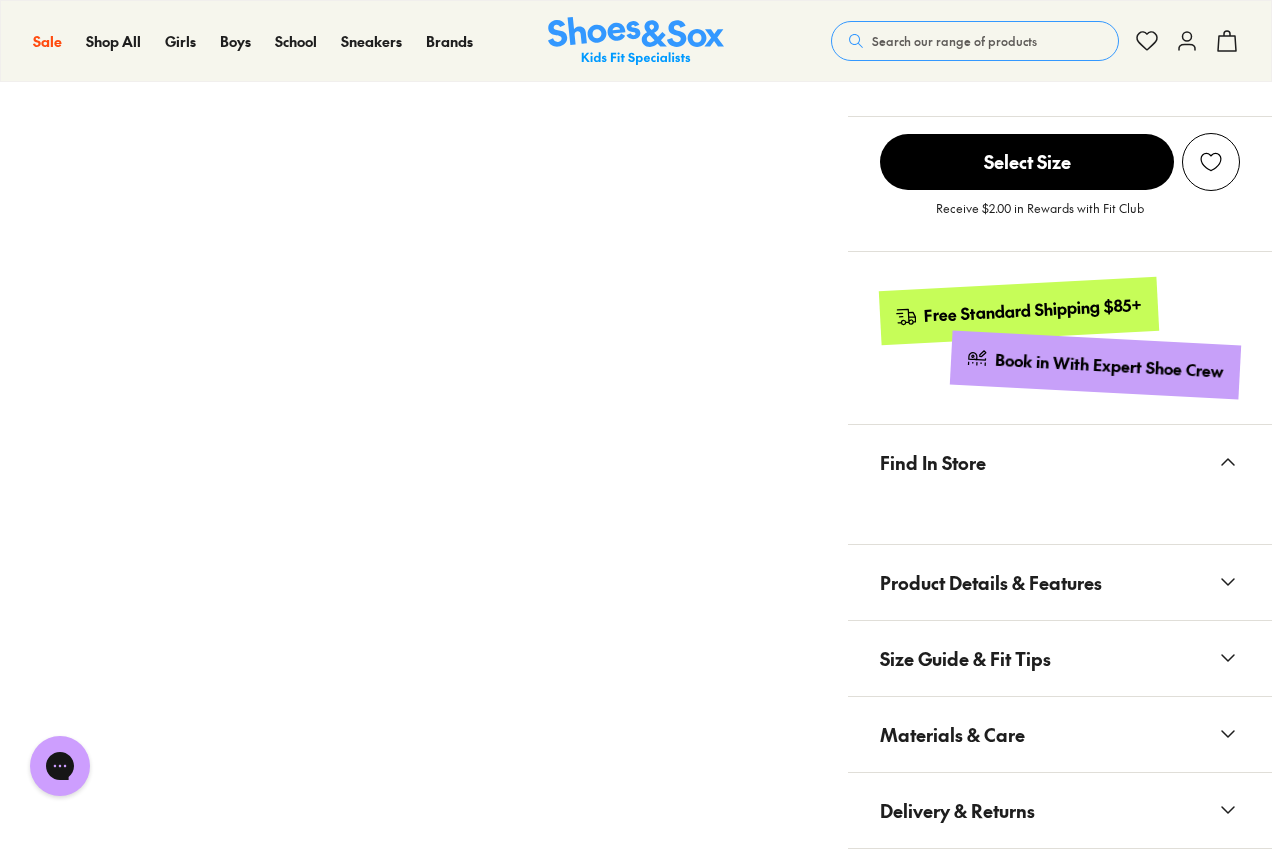 scroll, scrollTop: 1100, scrollLeft: 0, axis: vertical 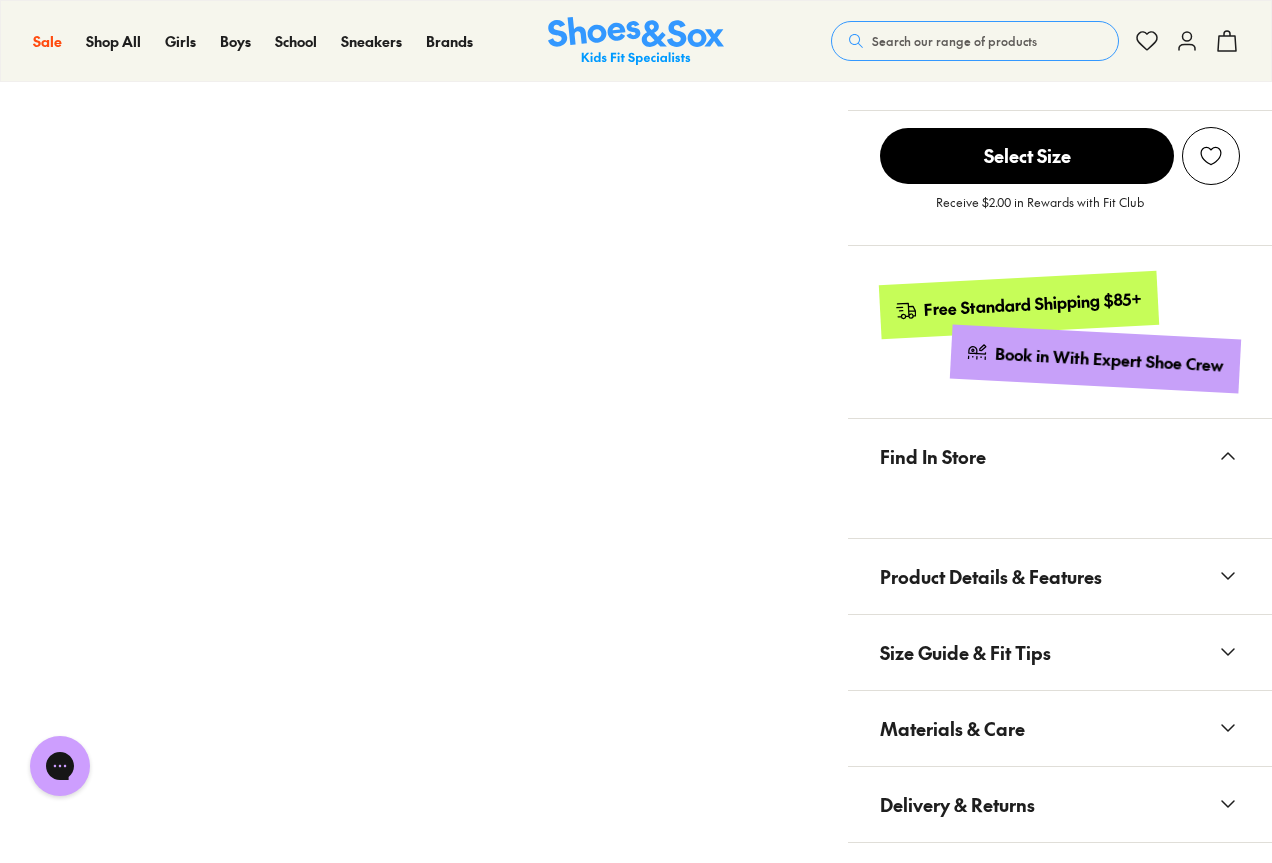 click on "Materials & Care" at bounding box center [952, 728] 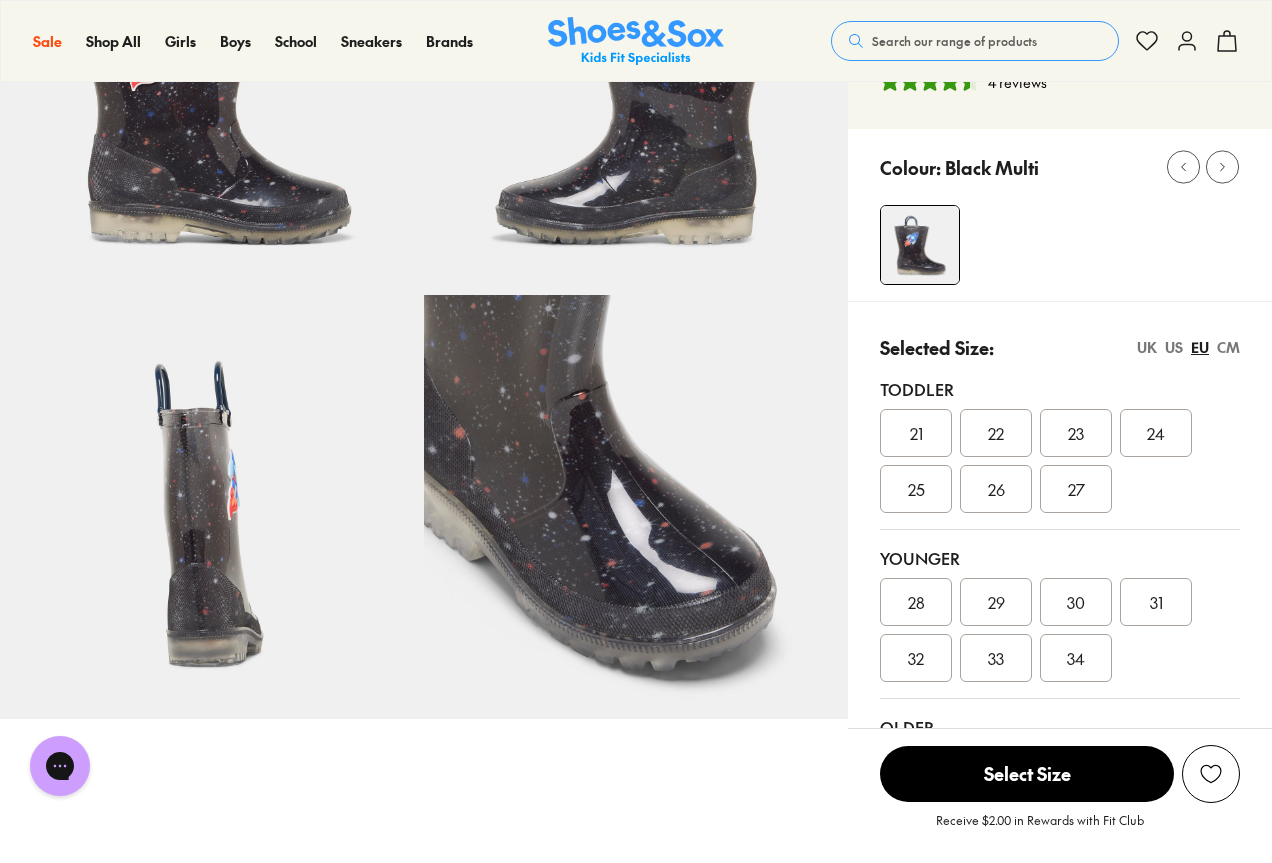 scroll, scrollTop: 0, scrollLeft: 0, axis: both 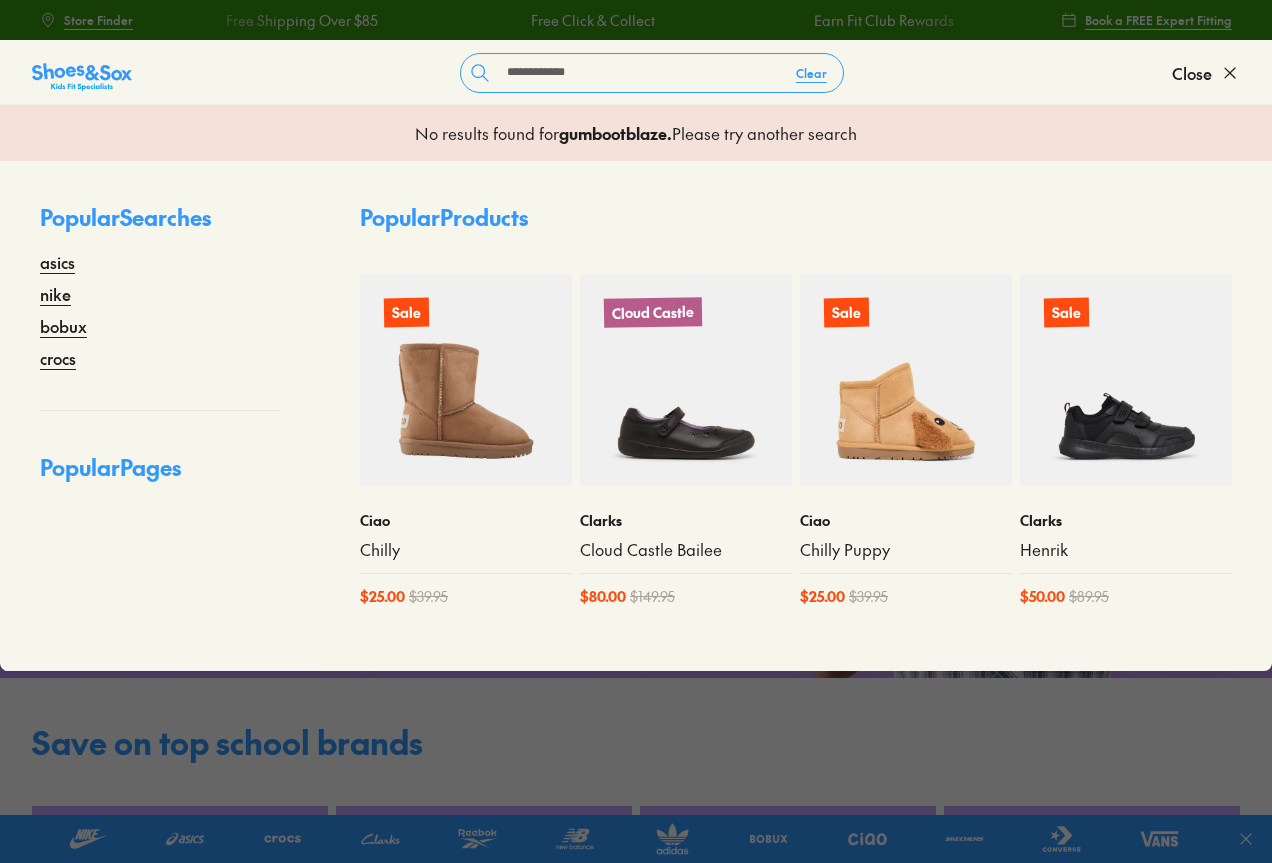 click on "**********" at bounding box center [636, 356] 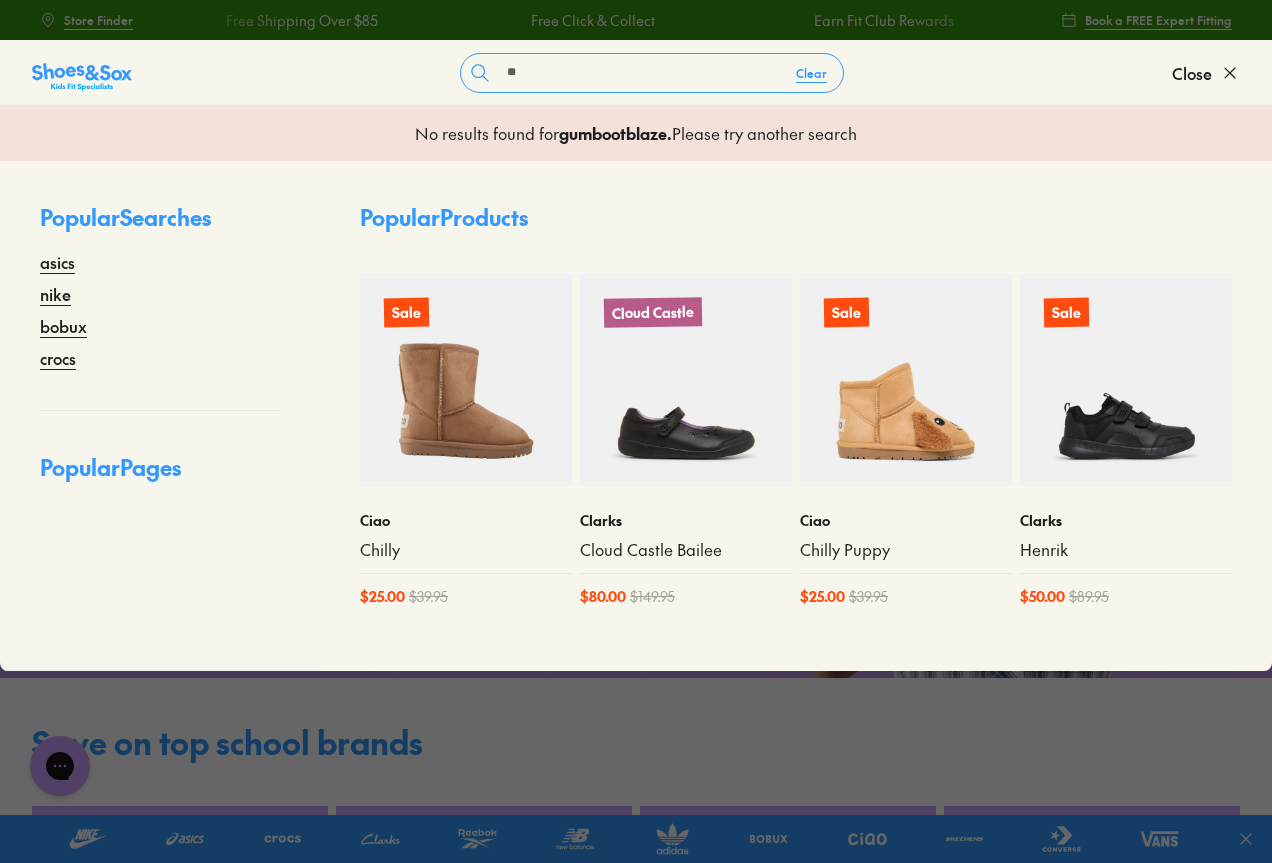 scroll, scrollTop: 0, scrollLeft: 0, axis: both 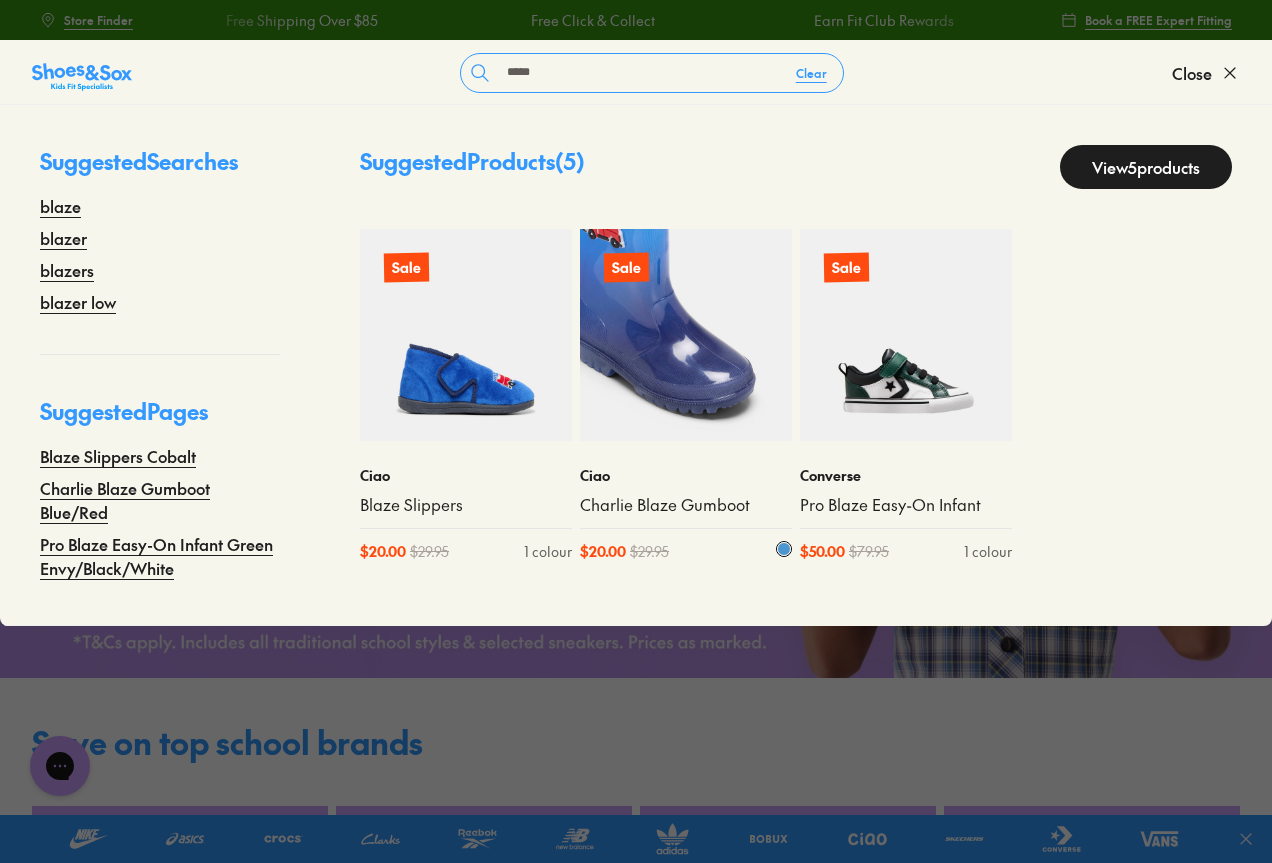 type on "*****" 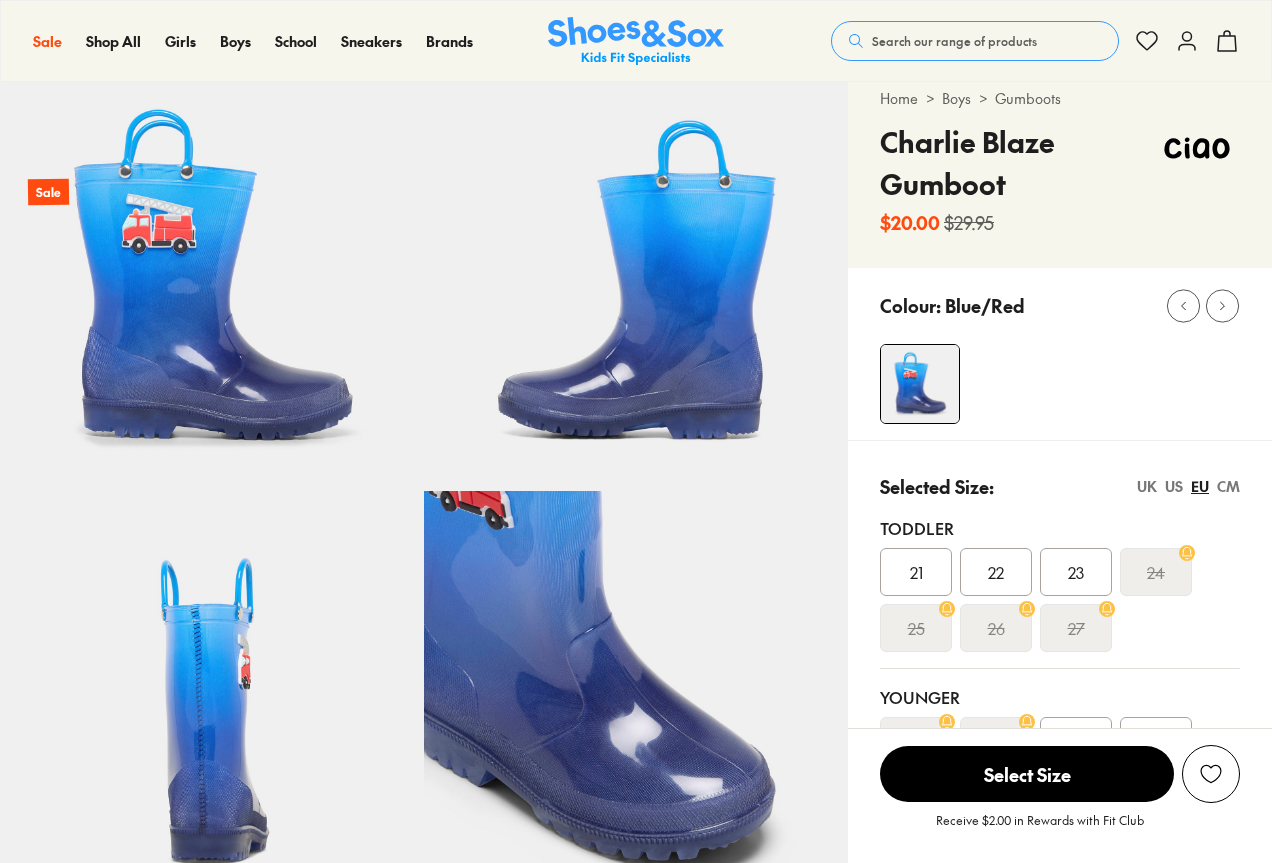scroll, scrollTop: 626, scrollLeft: 0, axis: vertical 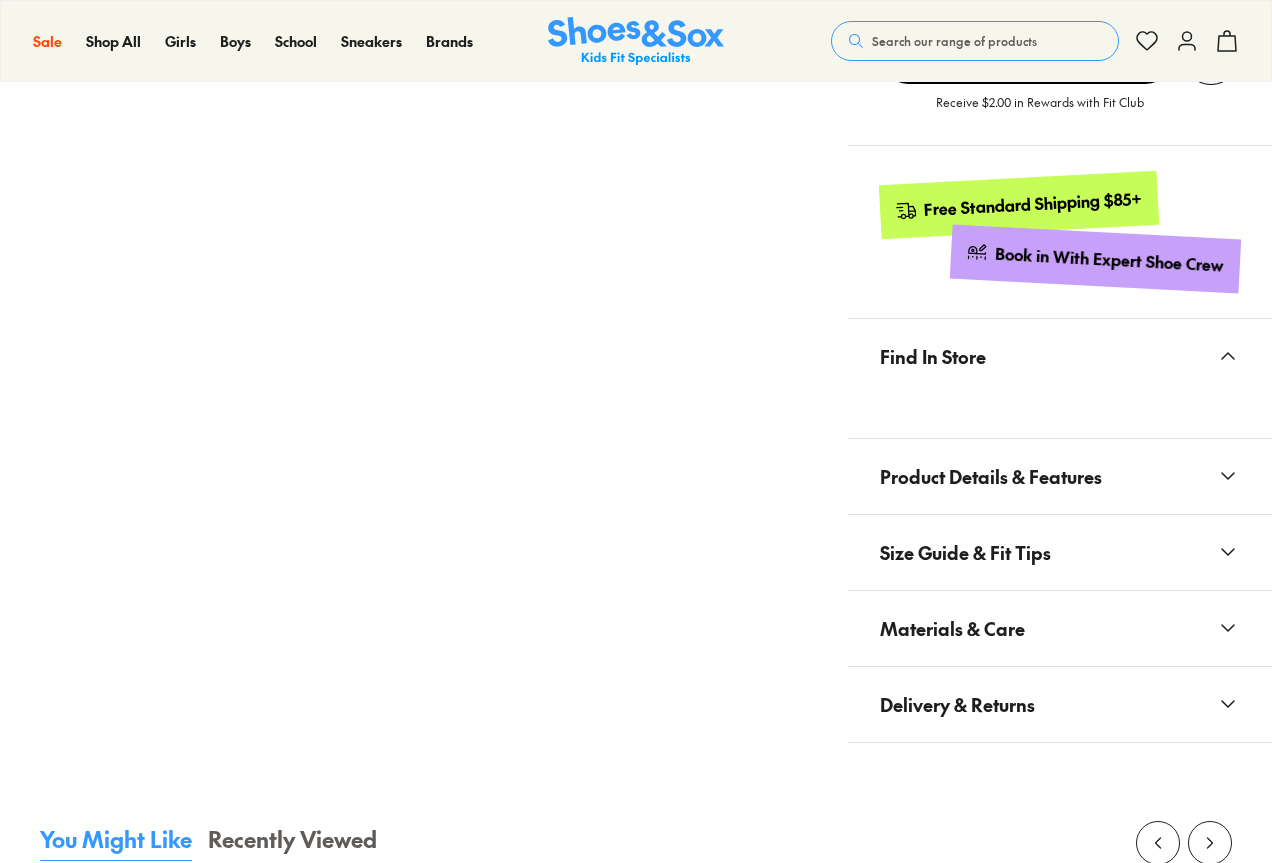 click on "Materials & Care" at bounding box center [952, 628] 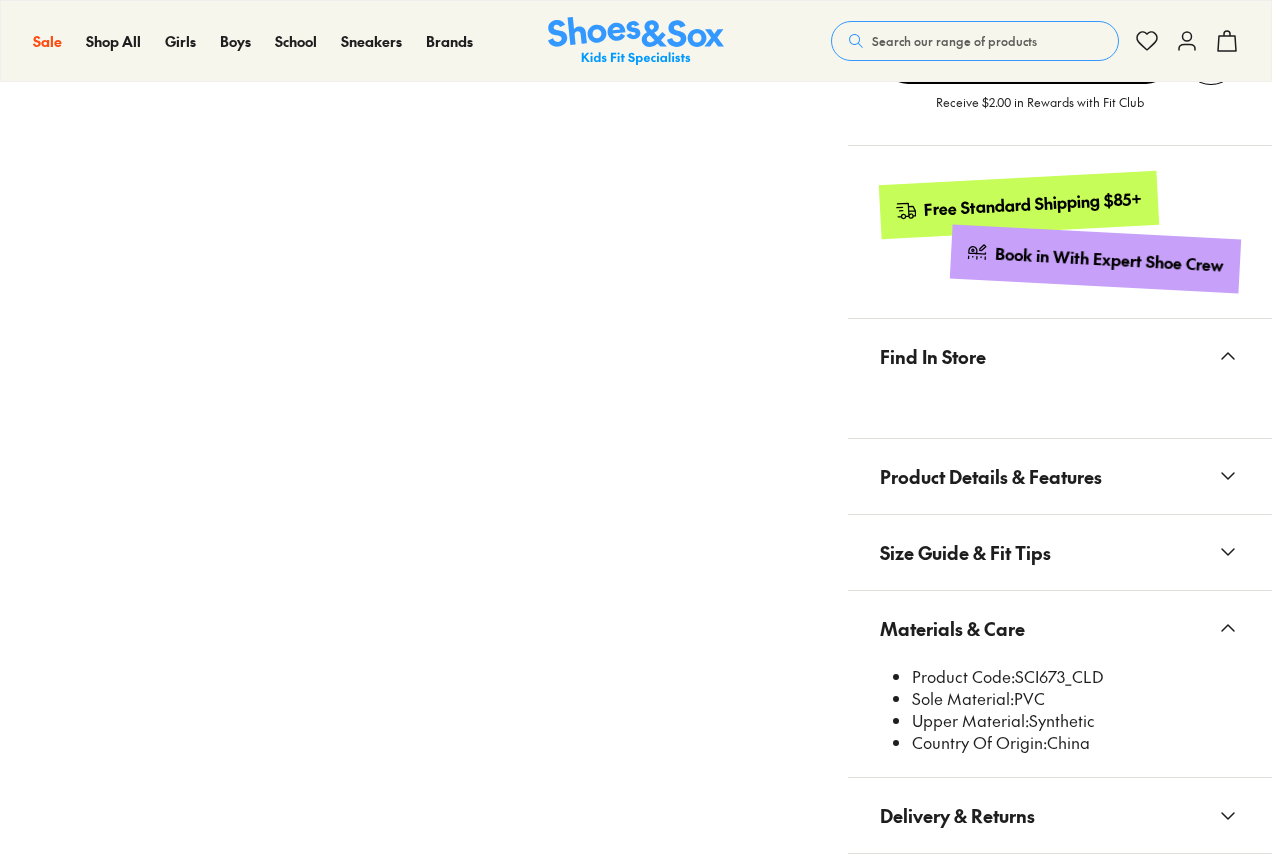select on "*" 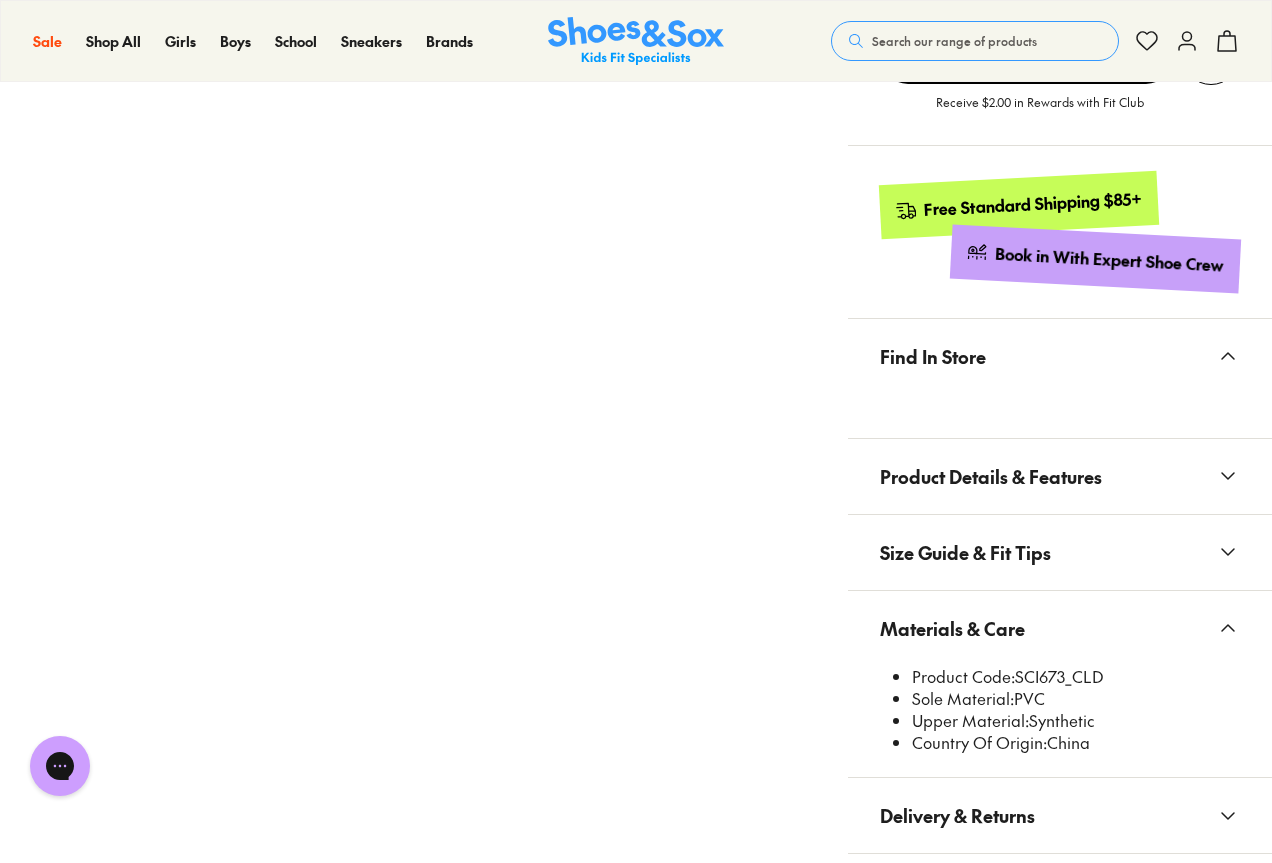 scroll, scrollTop: 0, scrollLeft: 0, axis: both 